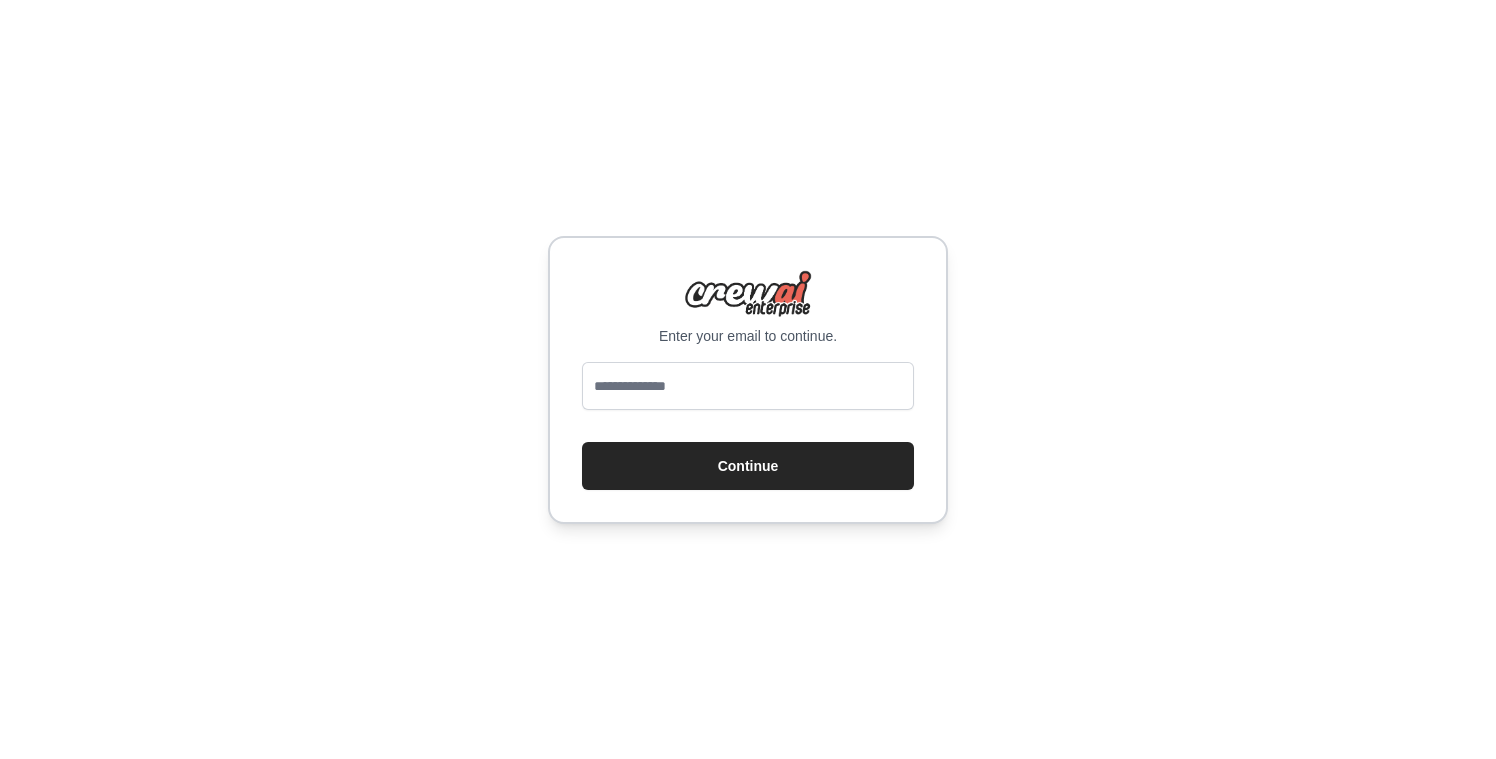scroll, scrollTop: 0, scrollLeft: 0, axis: both 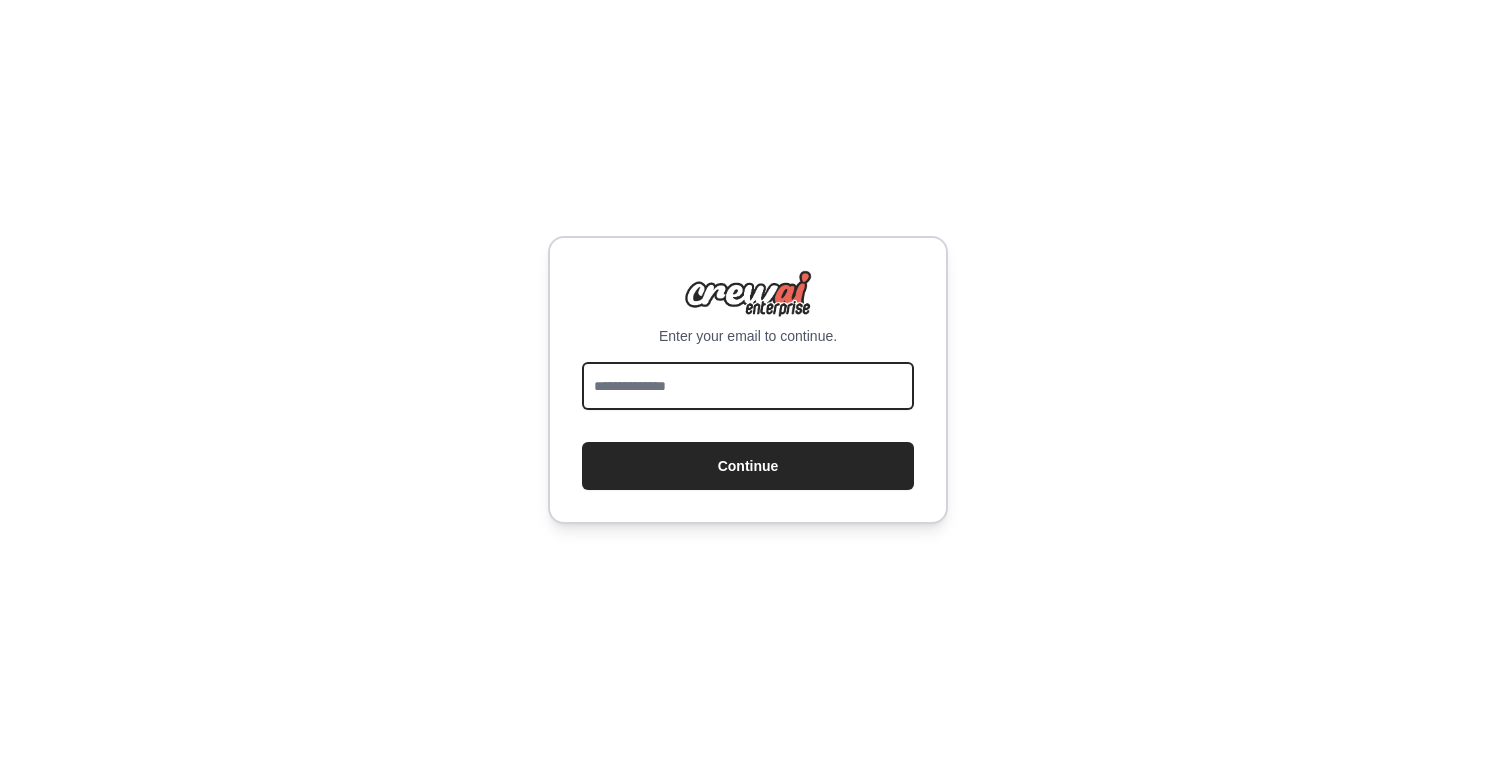 click at bounding box center [748, 386] 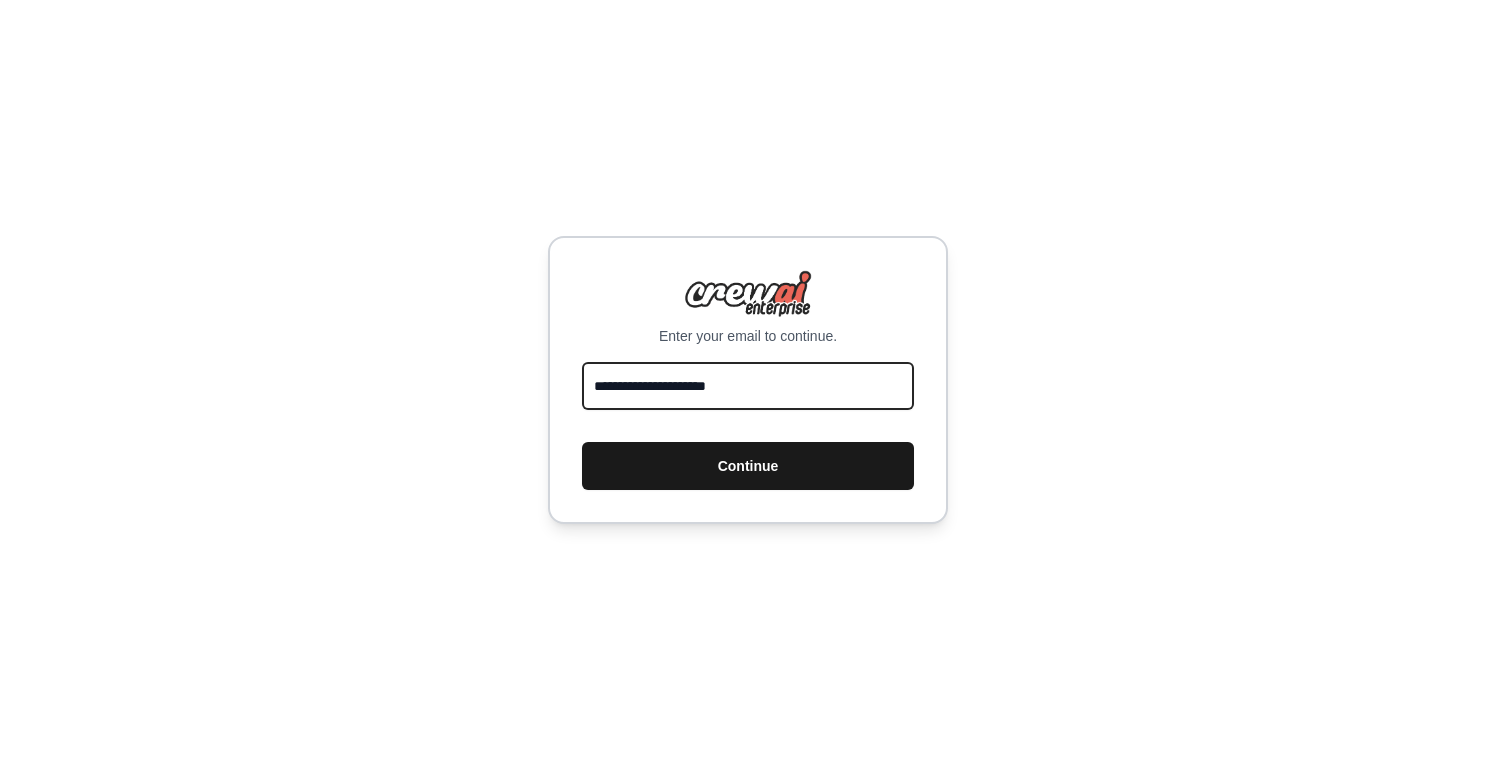 type on "**********" 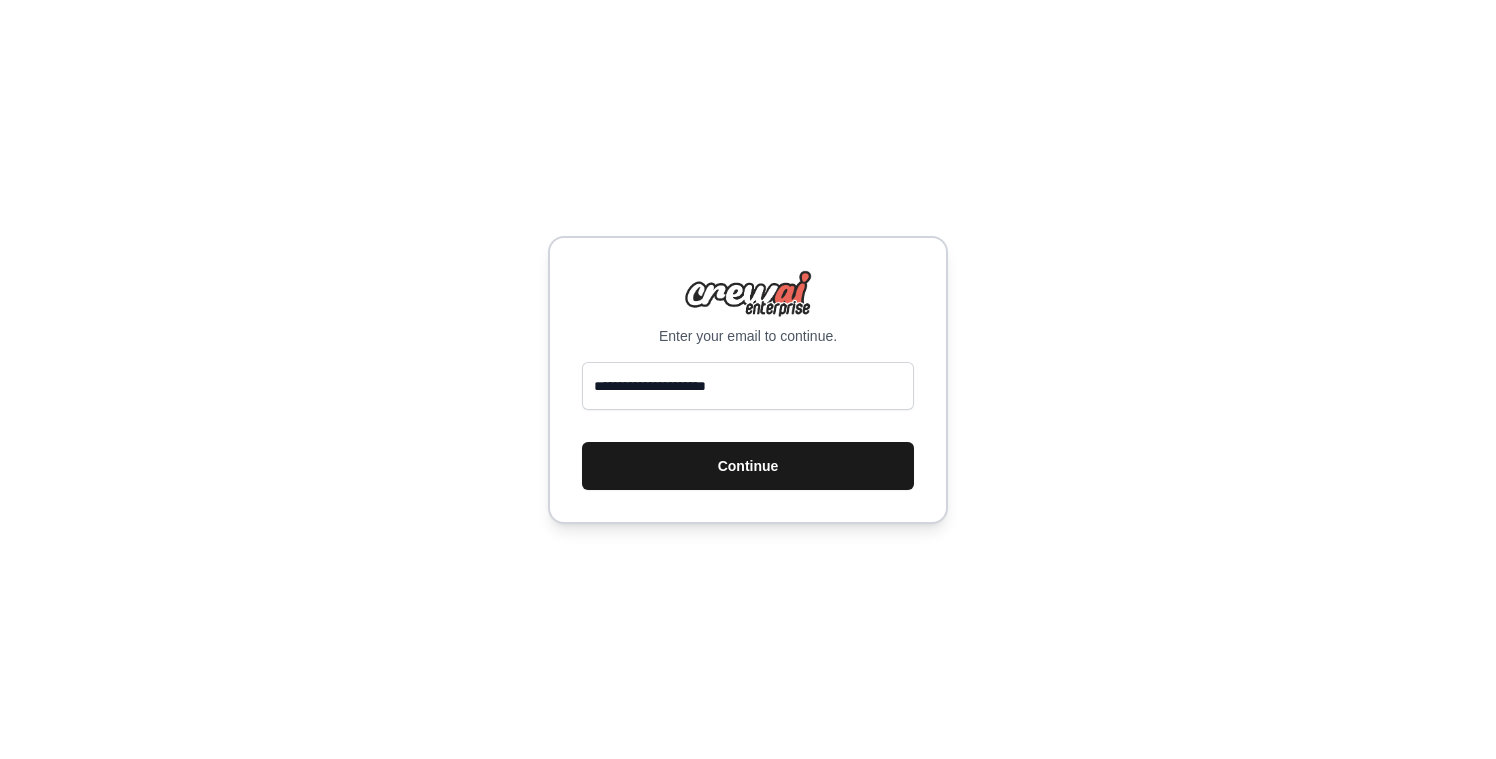 click on "Continue" at bounding box center [748, 466] 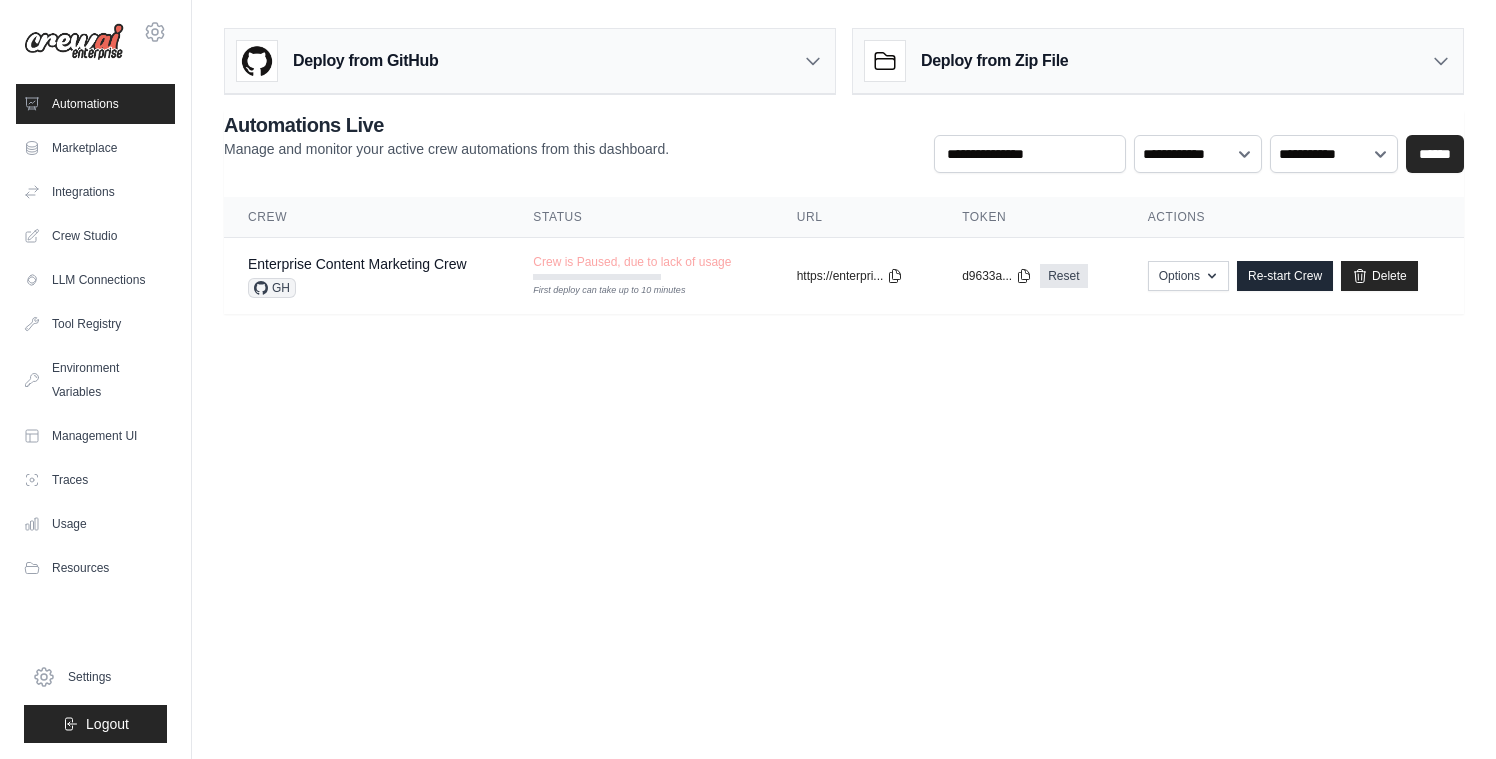 scroll, scrollTop: 0, scrollLeft: 0, axis: both 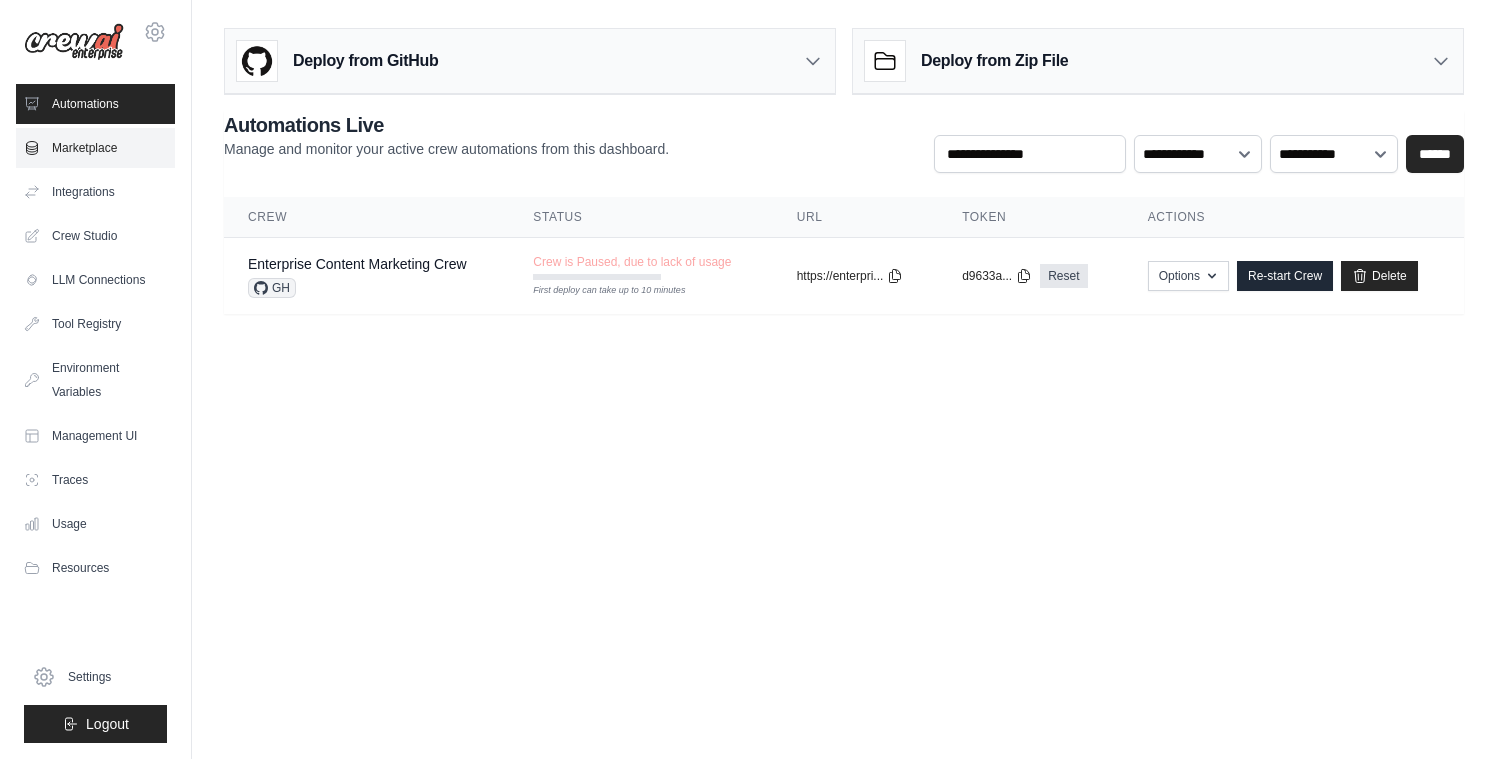 click on "Marketplace" at bounding box center [95, 148] 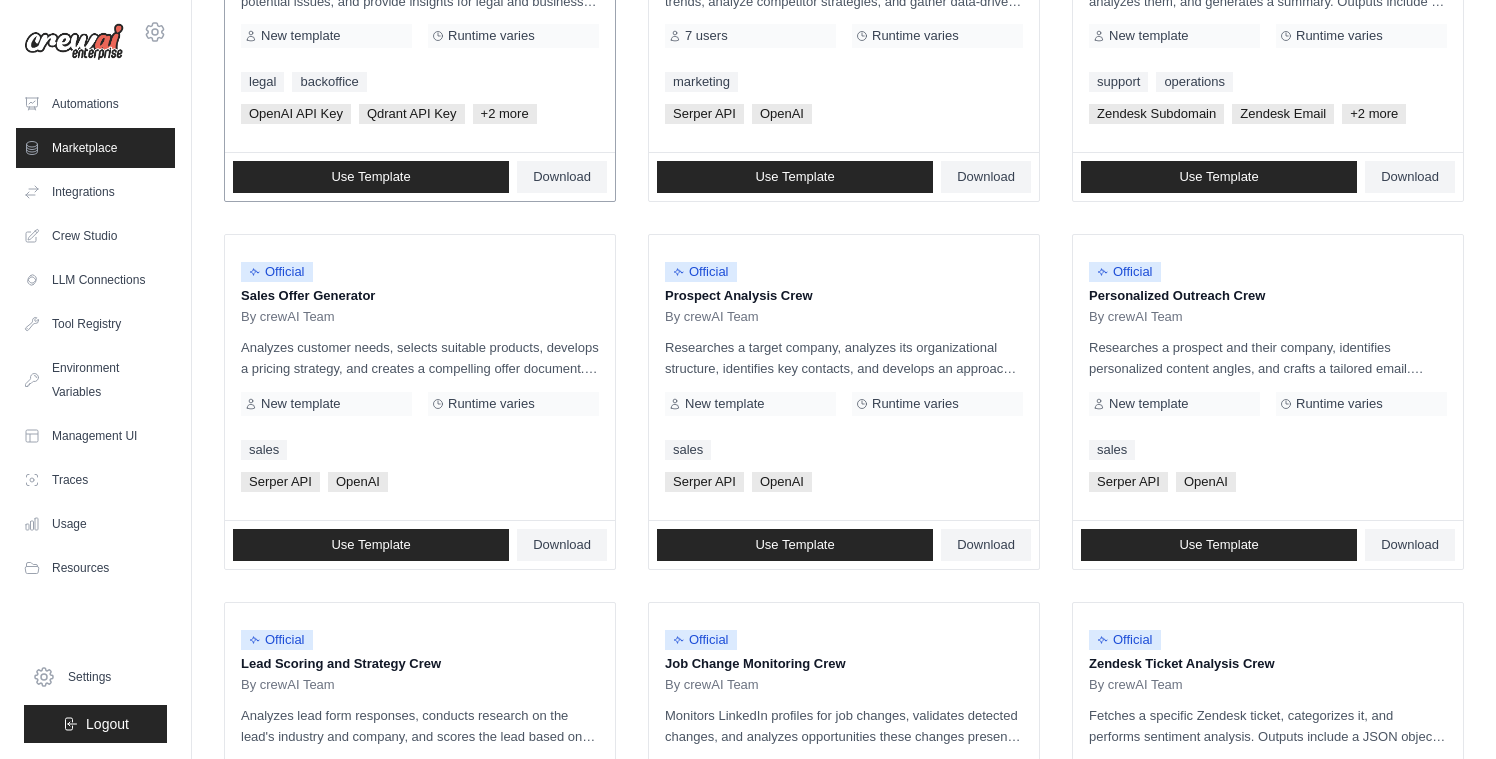scroll, scrollTop: 423, scrollLeft: 0, axis: vertical 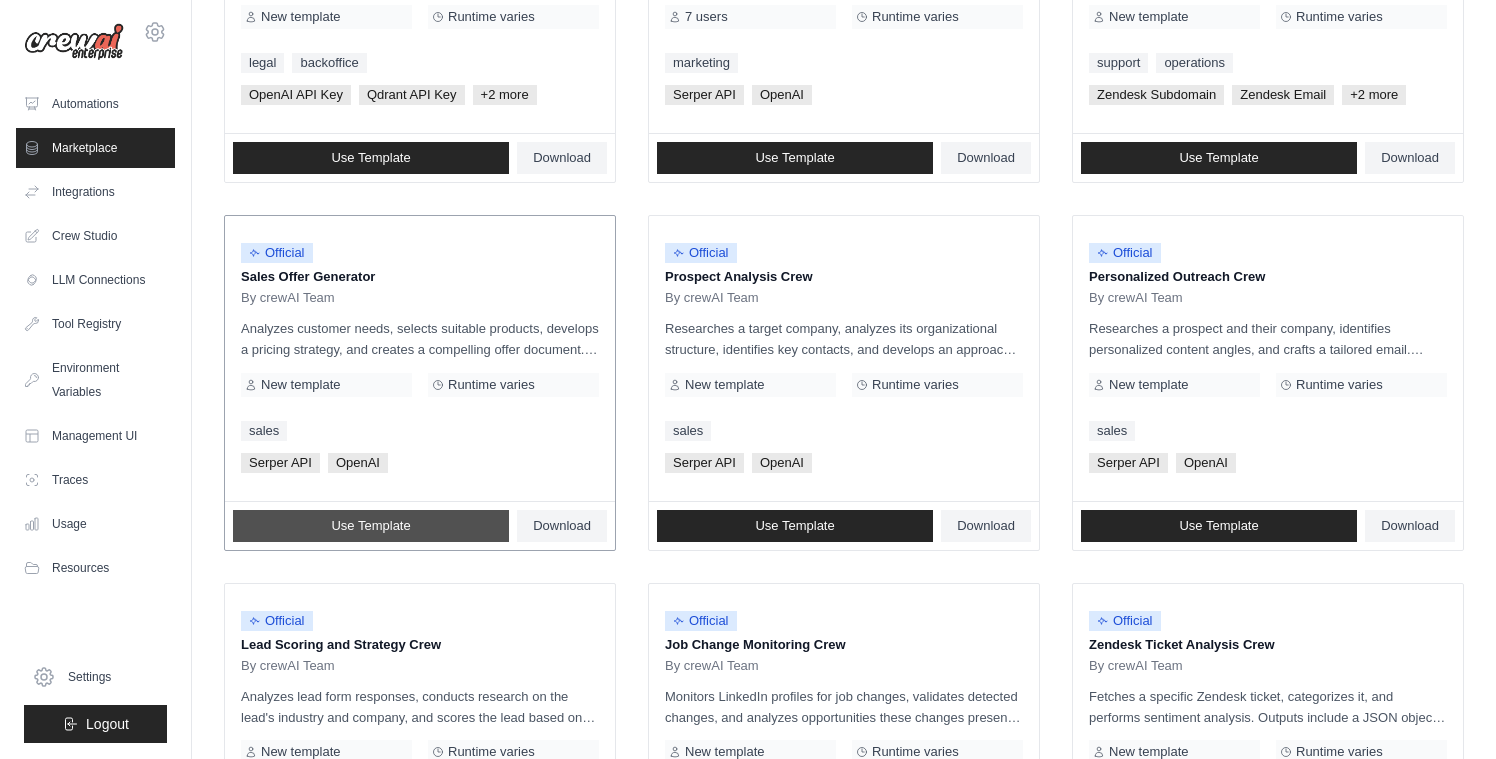click on "Use Template" at bounding box center (371, 526) 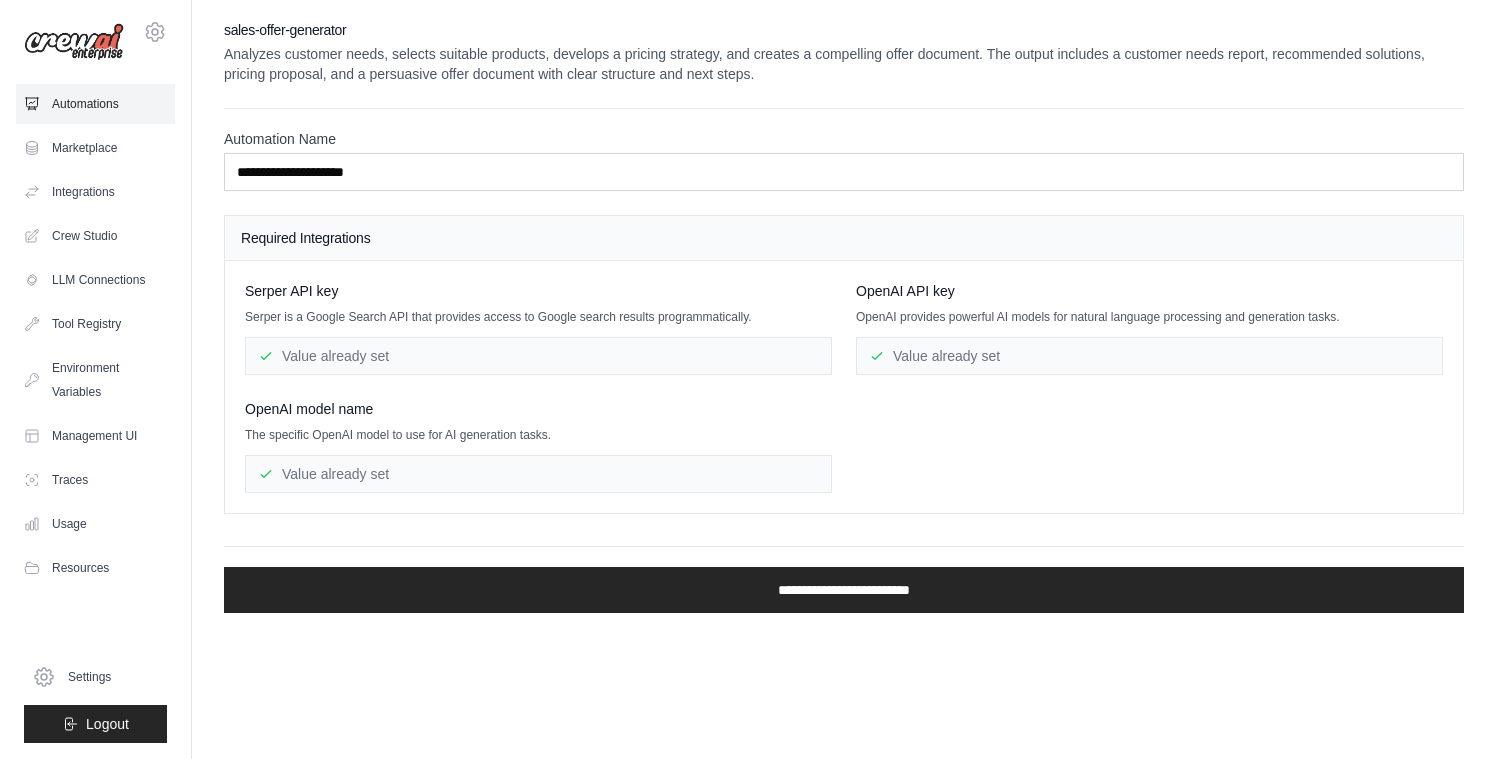 click on "Automations" at bounding box center [95, 104] 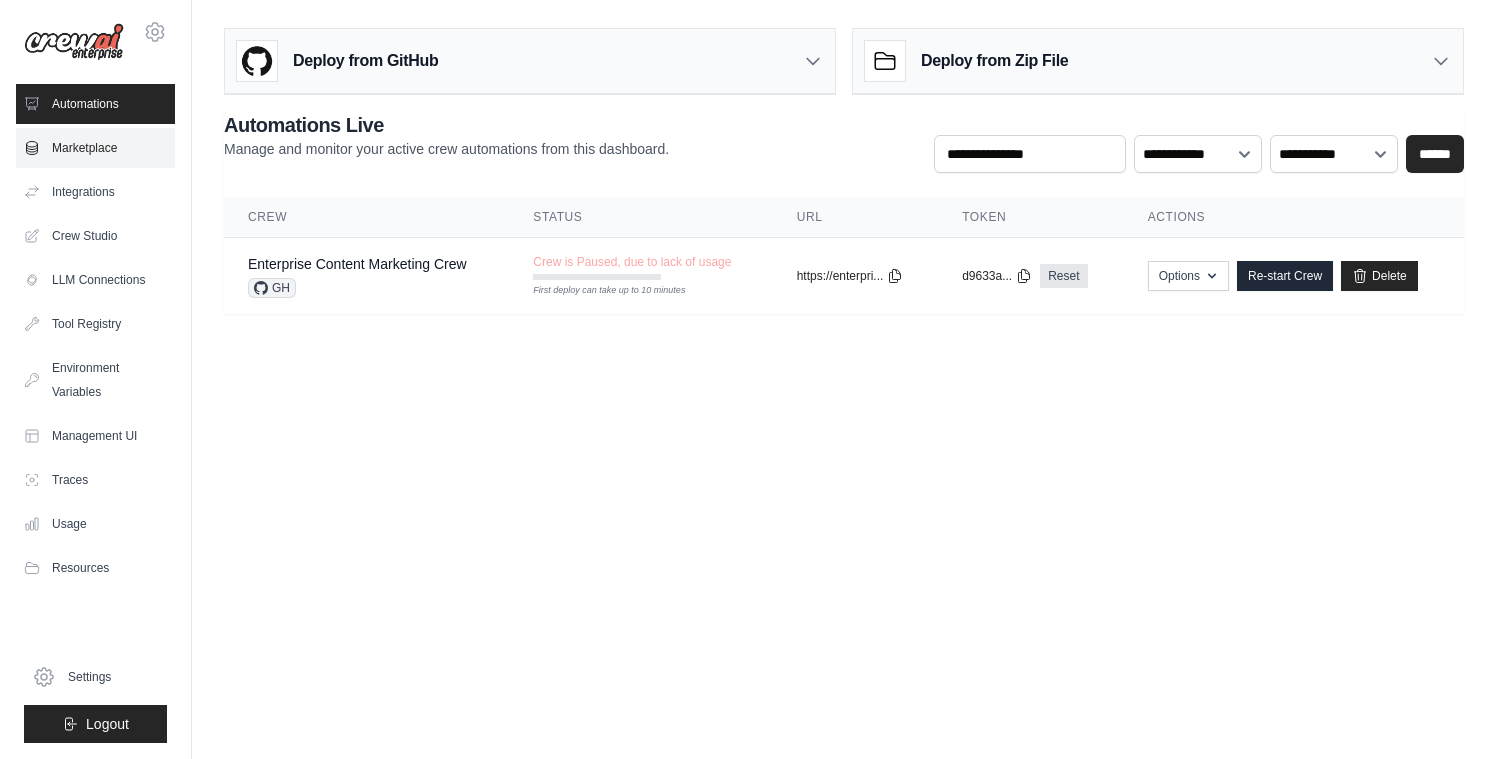 click on "Marketplace" at bounding box center (95, 148) 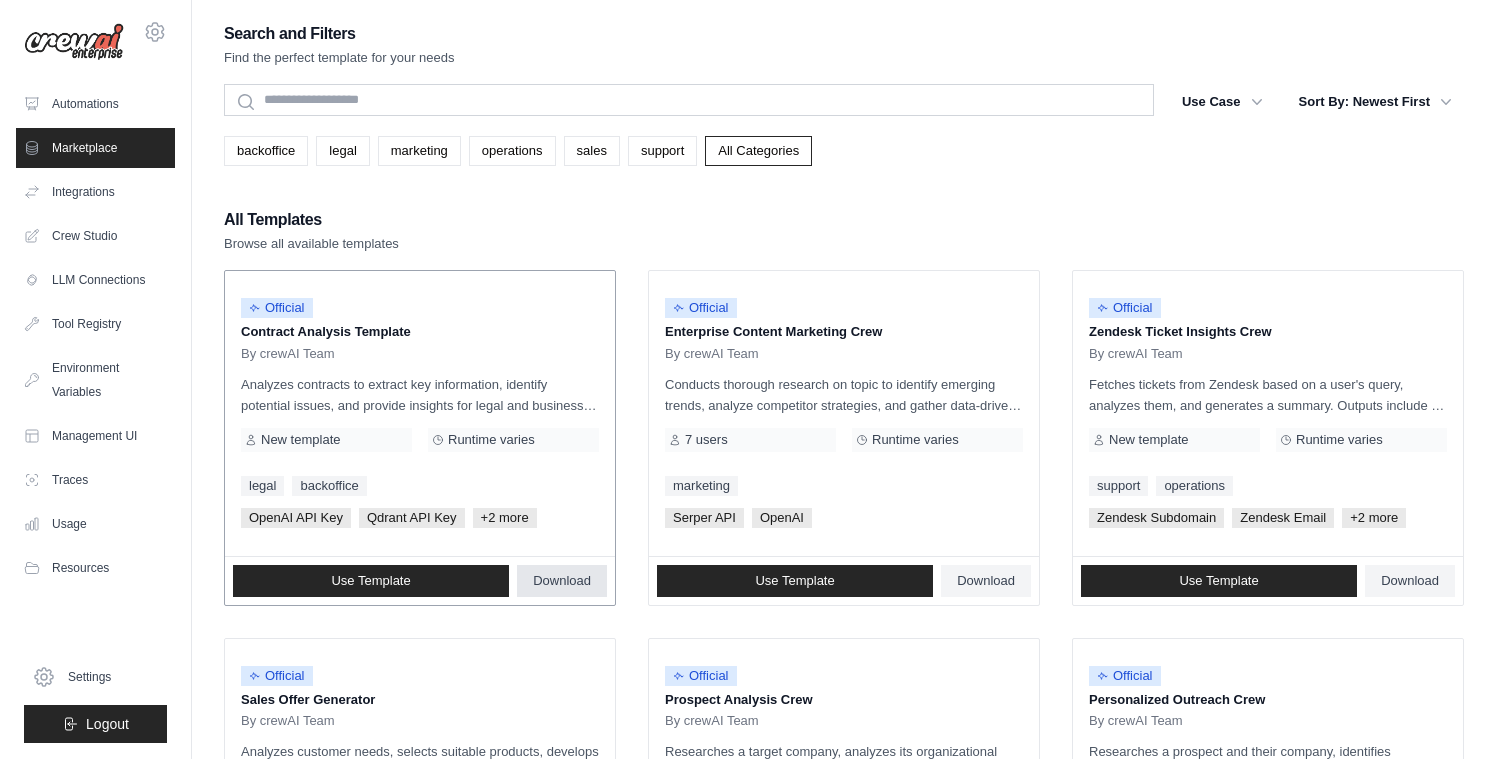 click on "Download" at bounding box center (562, 581) 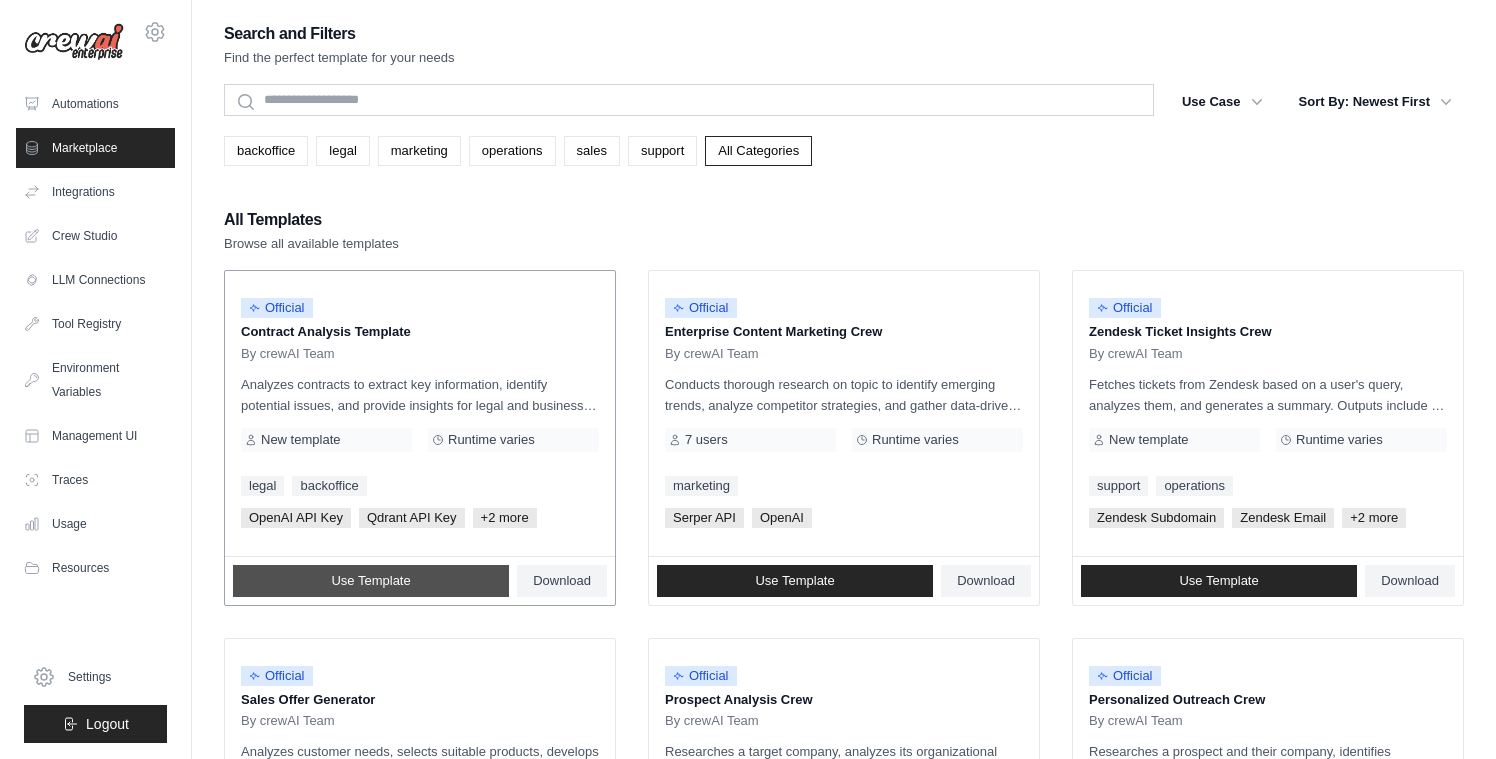 click on "Use Template" at bounding box center (370, 581) 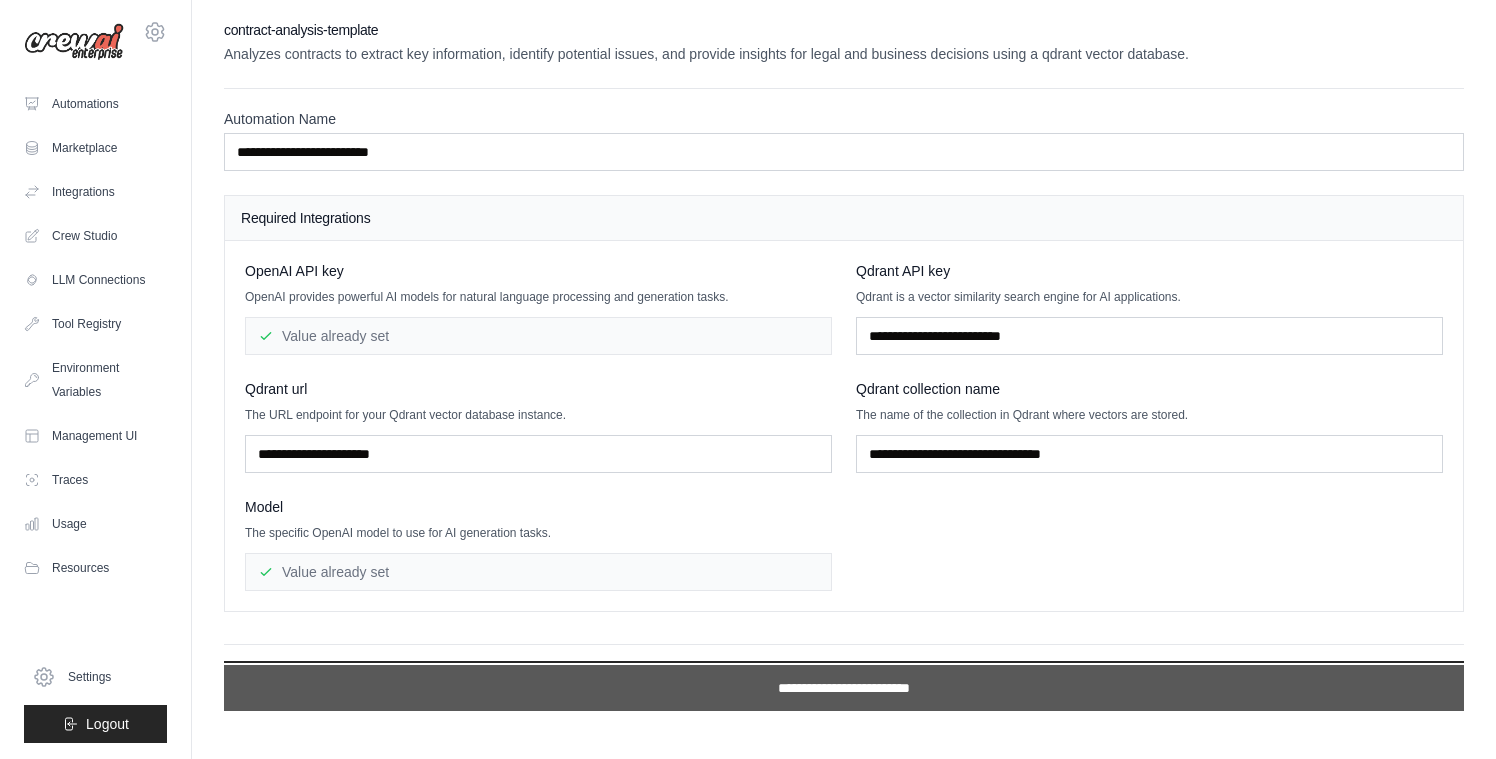 click on "**********" at bounding box center [844, 688] 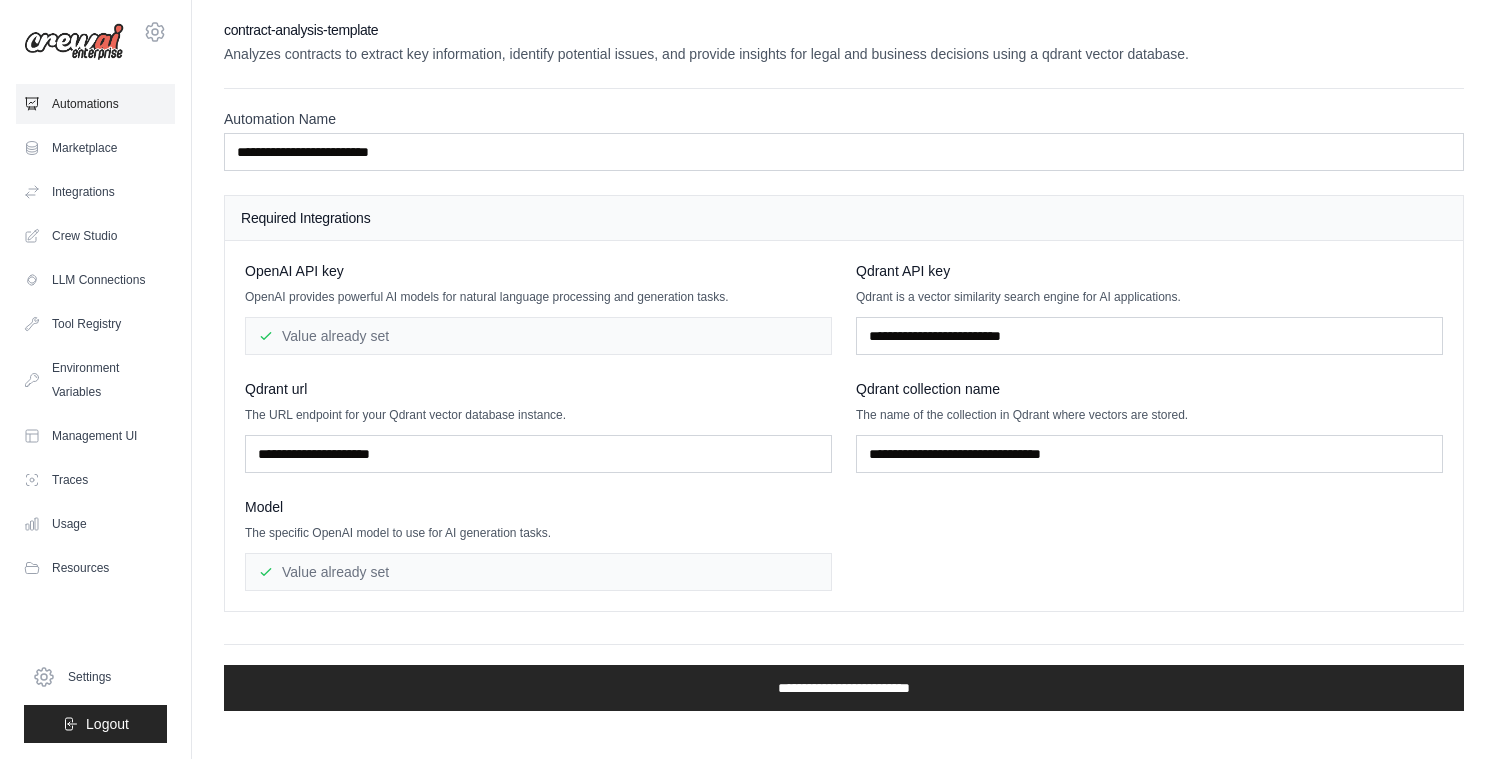 click on "Automations" at bounding box center (95, 104) 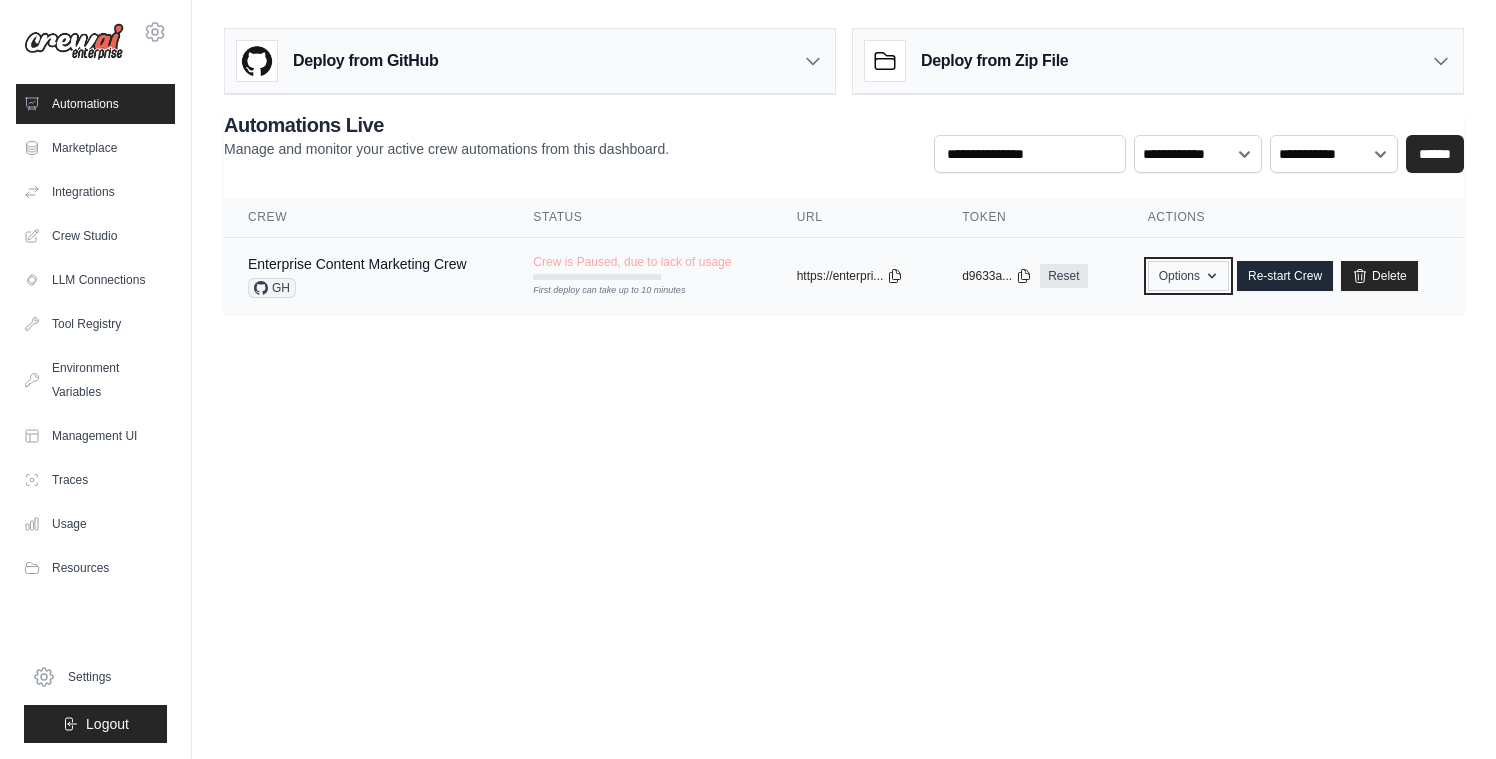 click 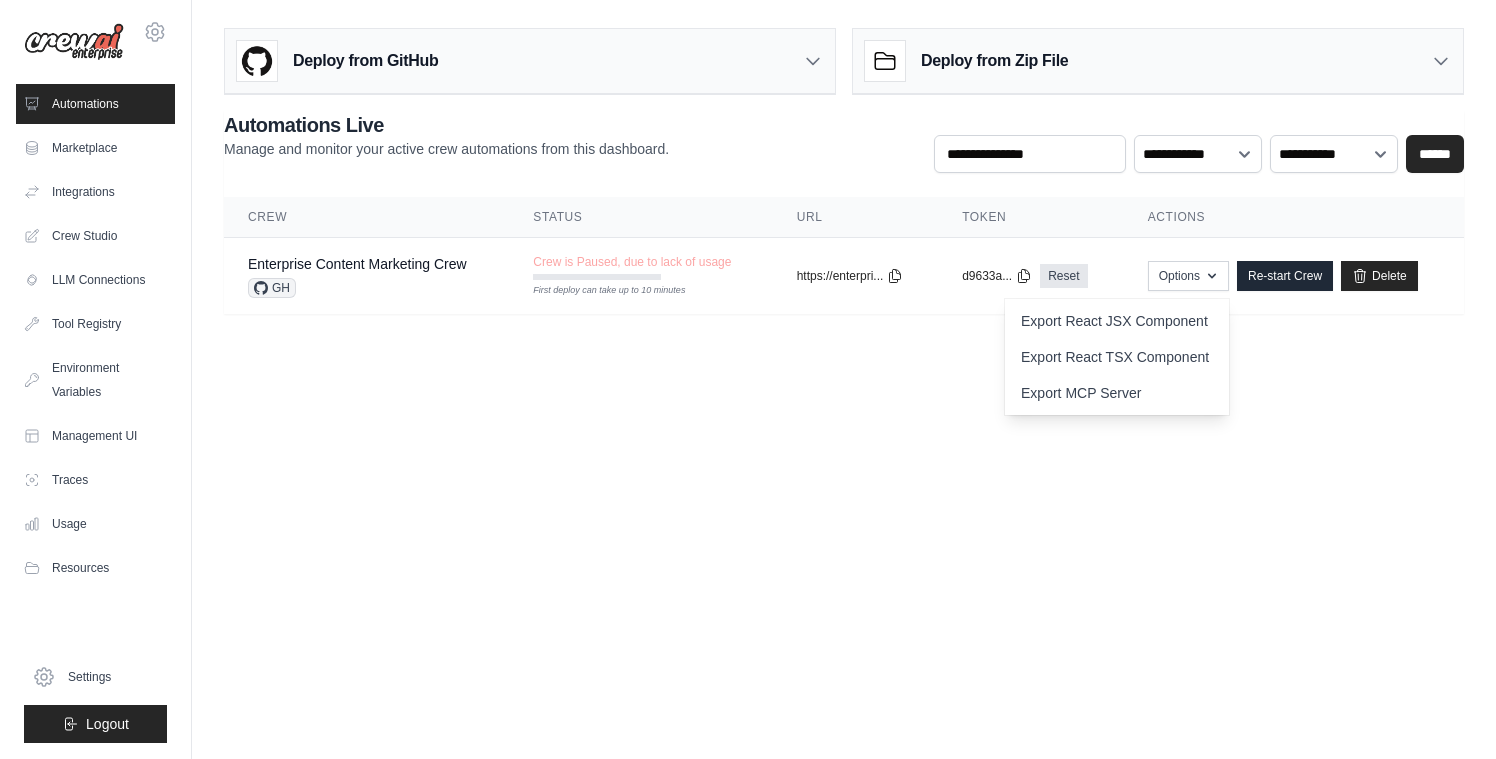 click on "cryptotron72@gmail.com
Settings
Automations
Marketplace
Integrations" at bounding box center [748, 379] 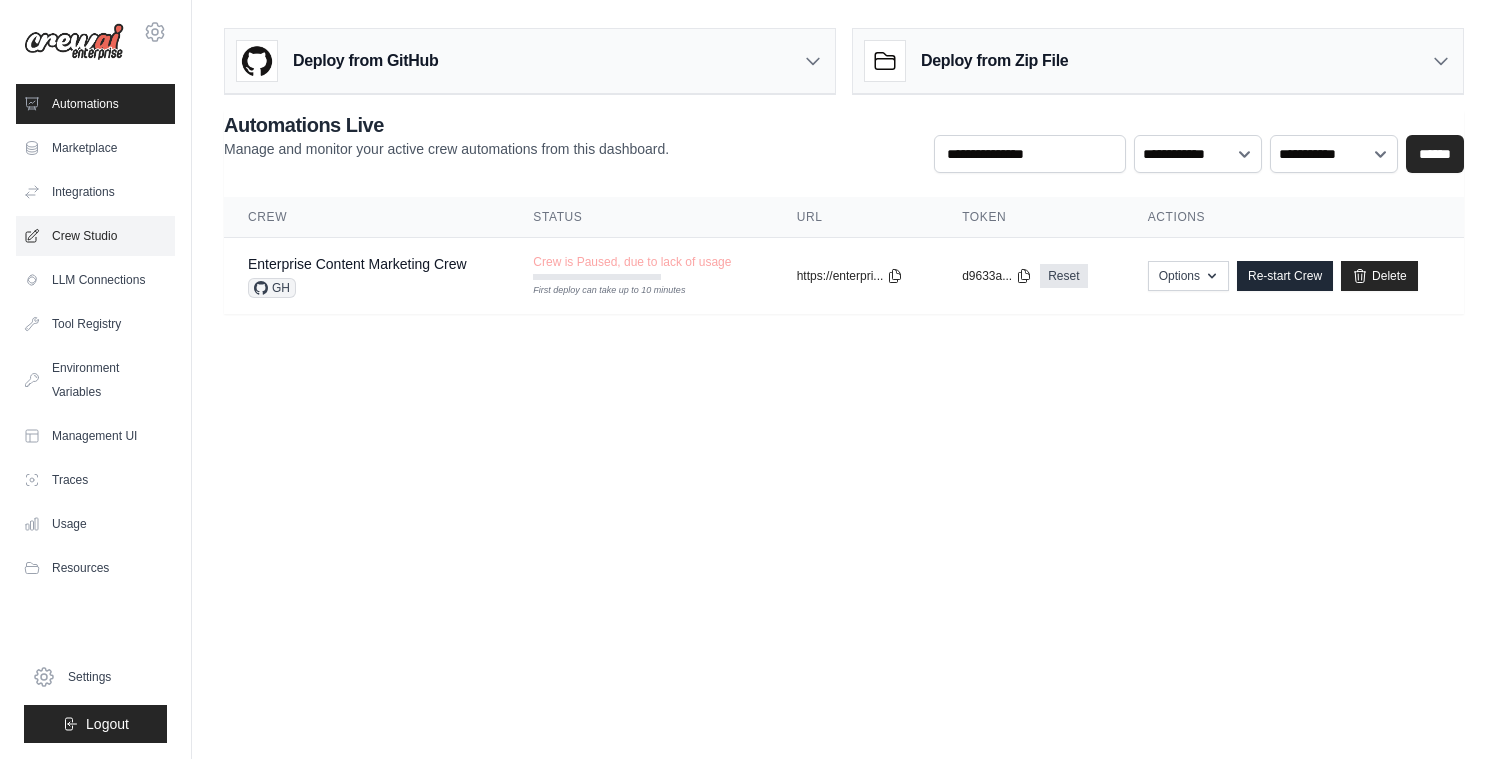 click on "Crew Studio" at bounding box center (95, 236) 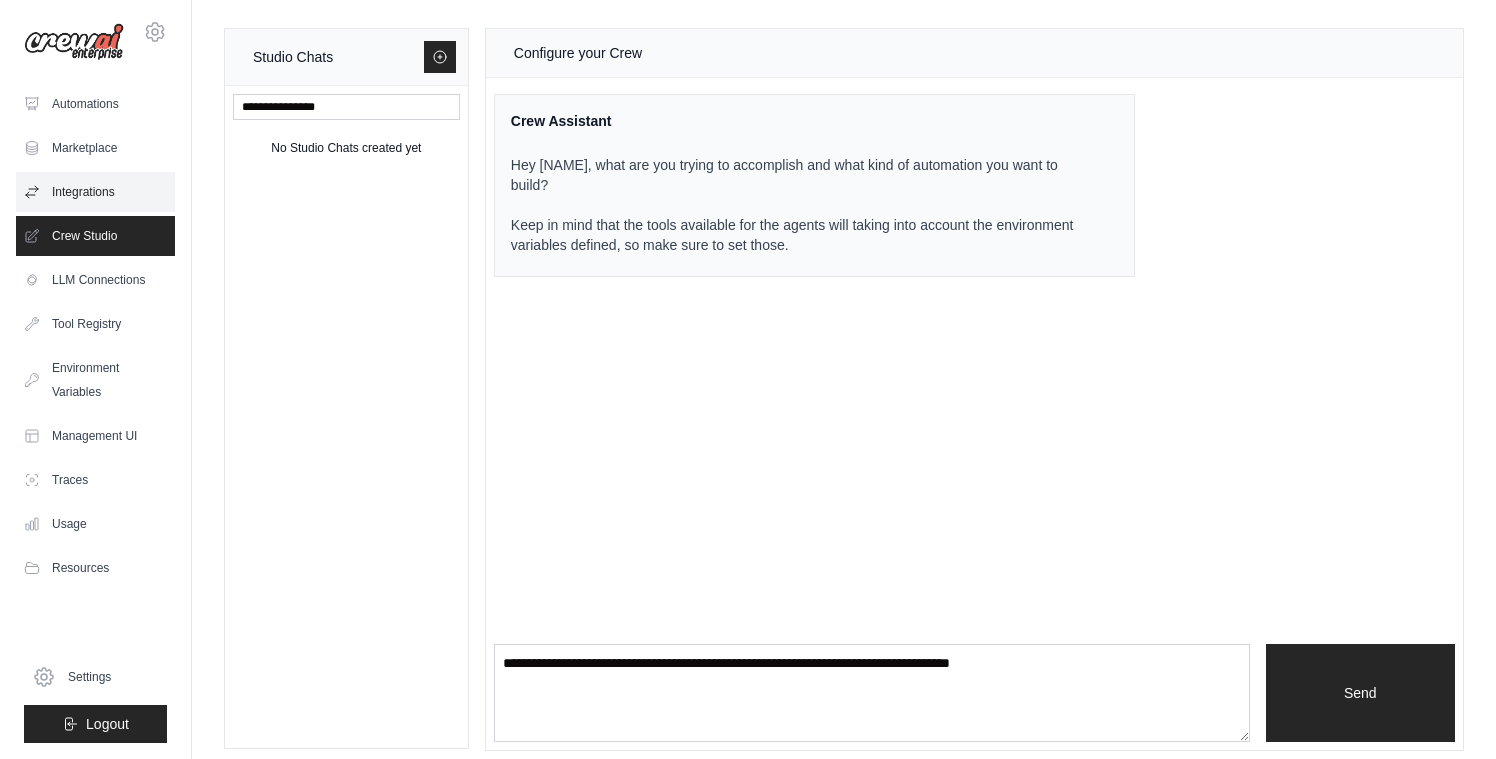 click on "Integrations" at bounding box center [95, 192] 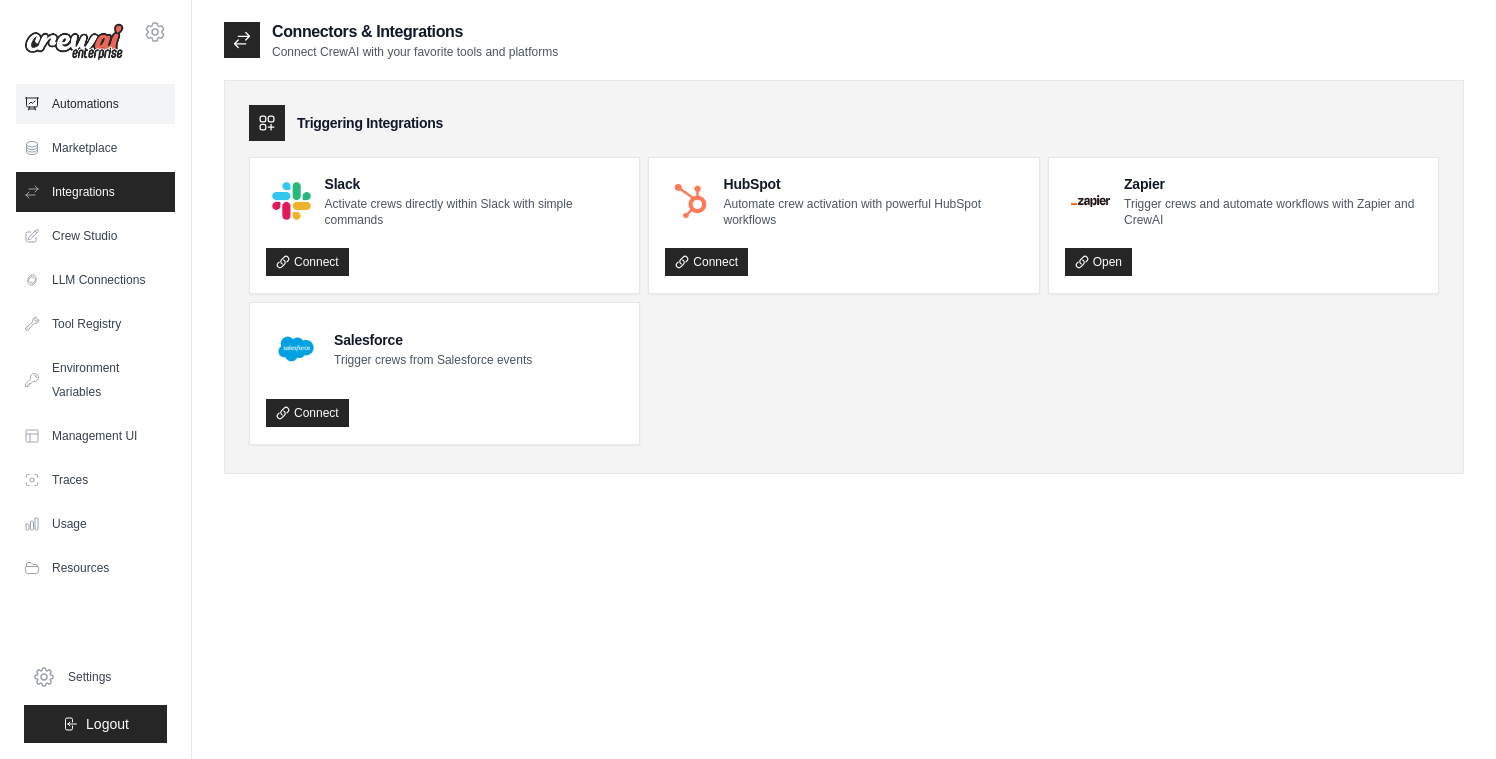 click on "Automations" at bounding box center (95, 104) 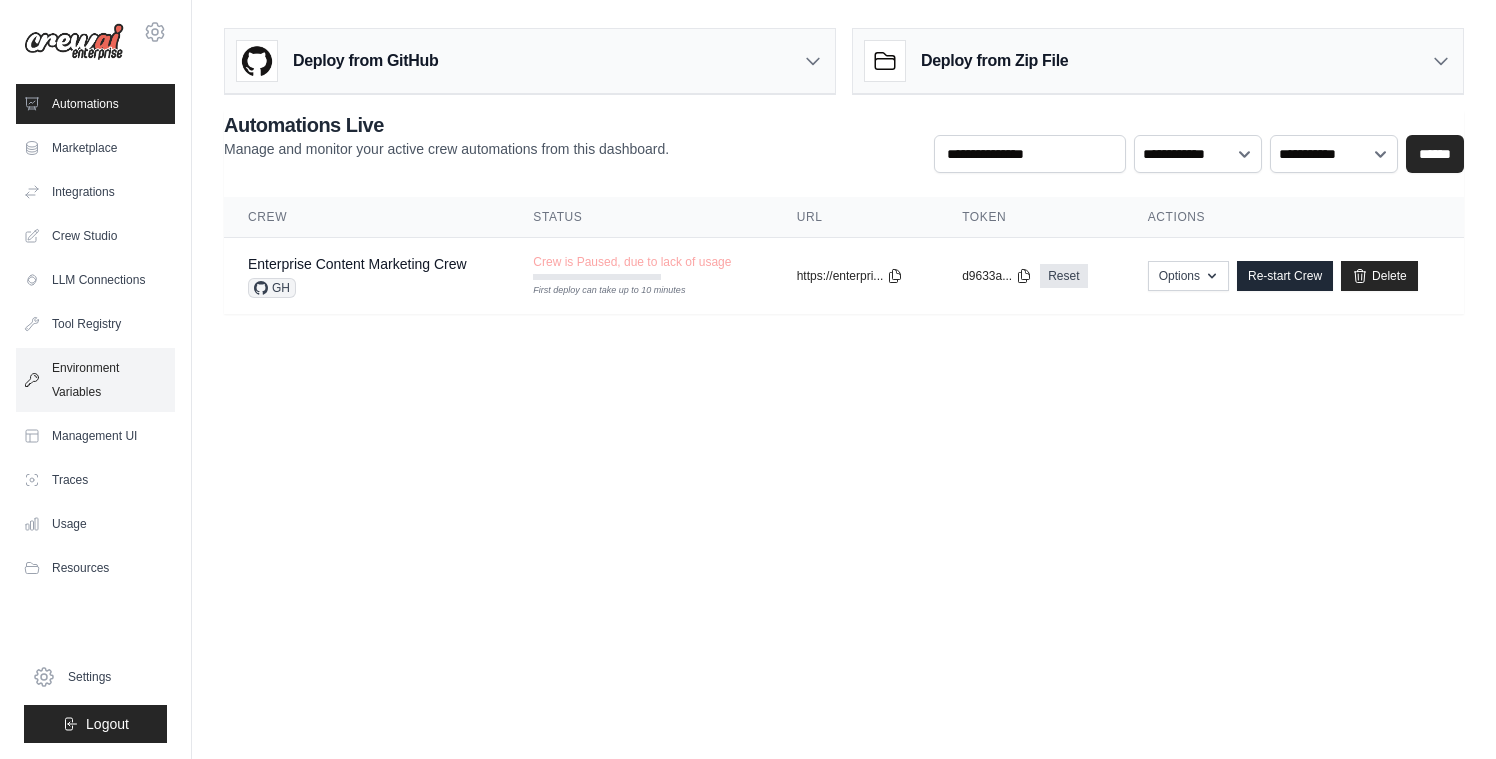 click on "Environment Variables" at bounding box center (95, 380) 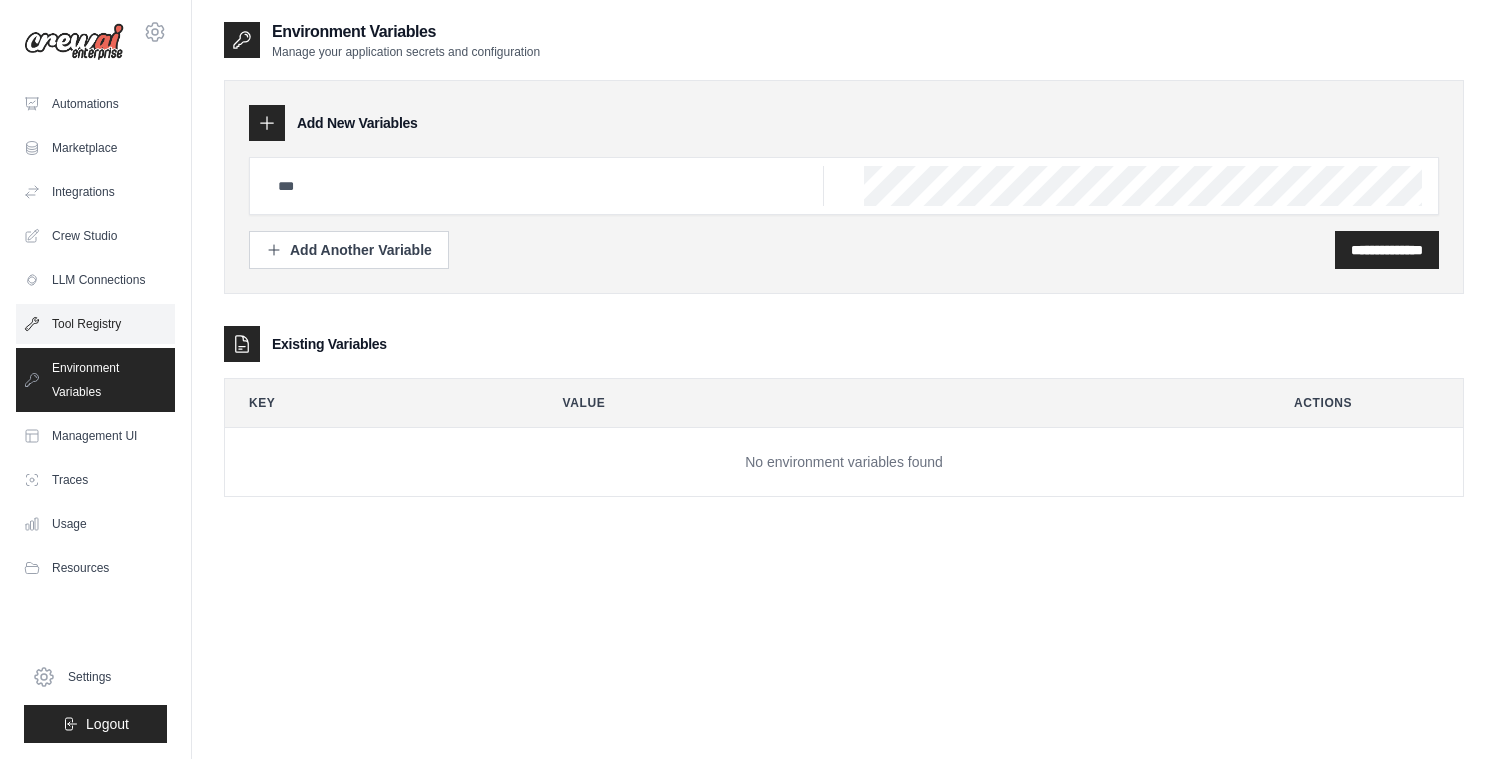 click on "Tool Registry" at bounding box center (95, 324) 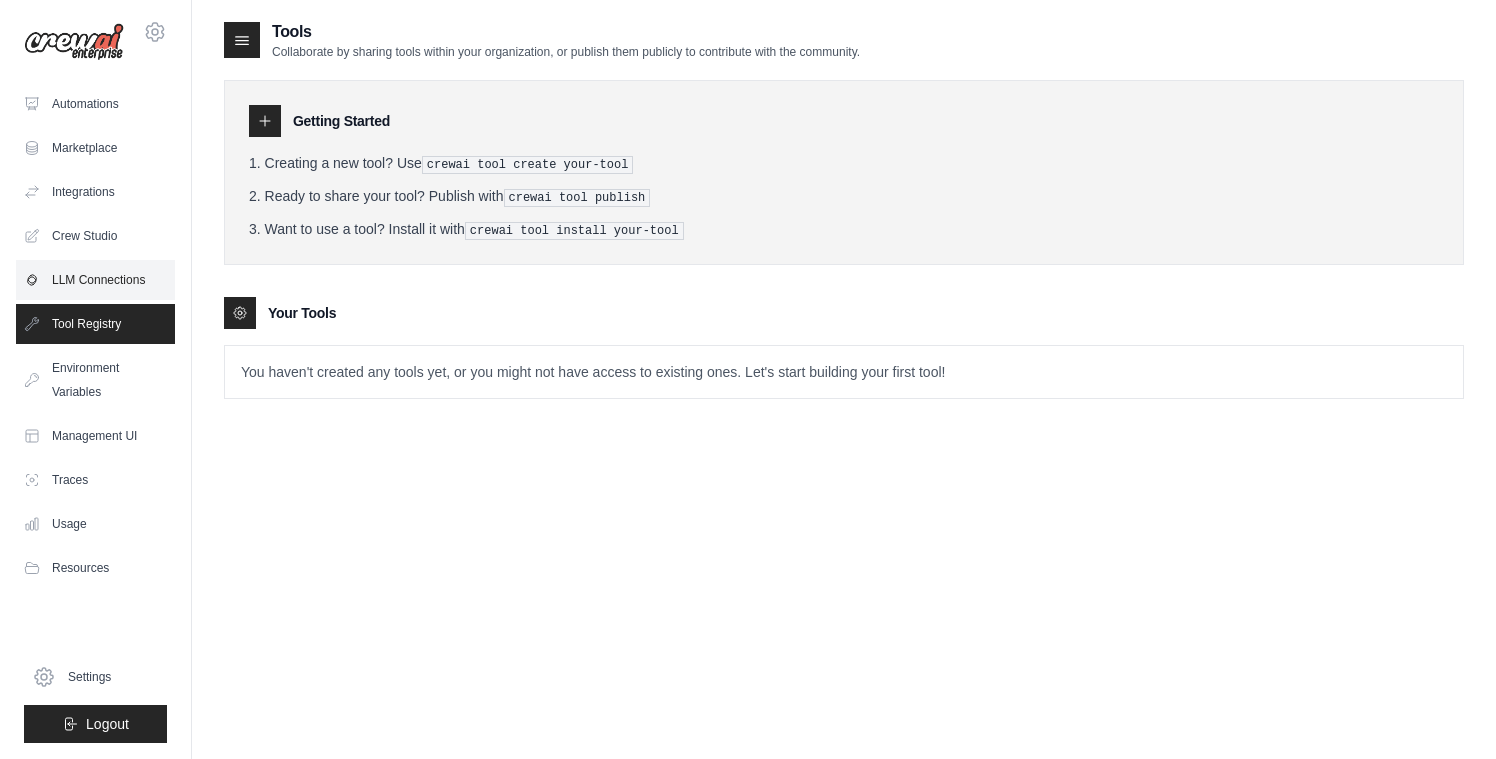 click on "LLM Connections" at bounding box center (95, 280) 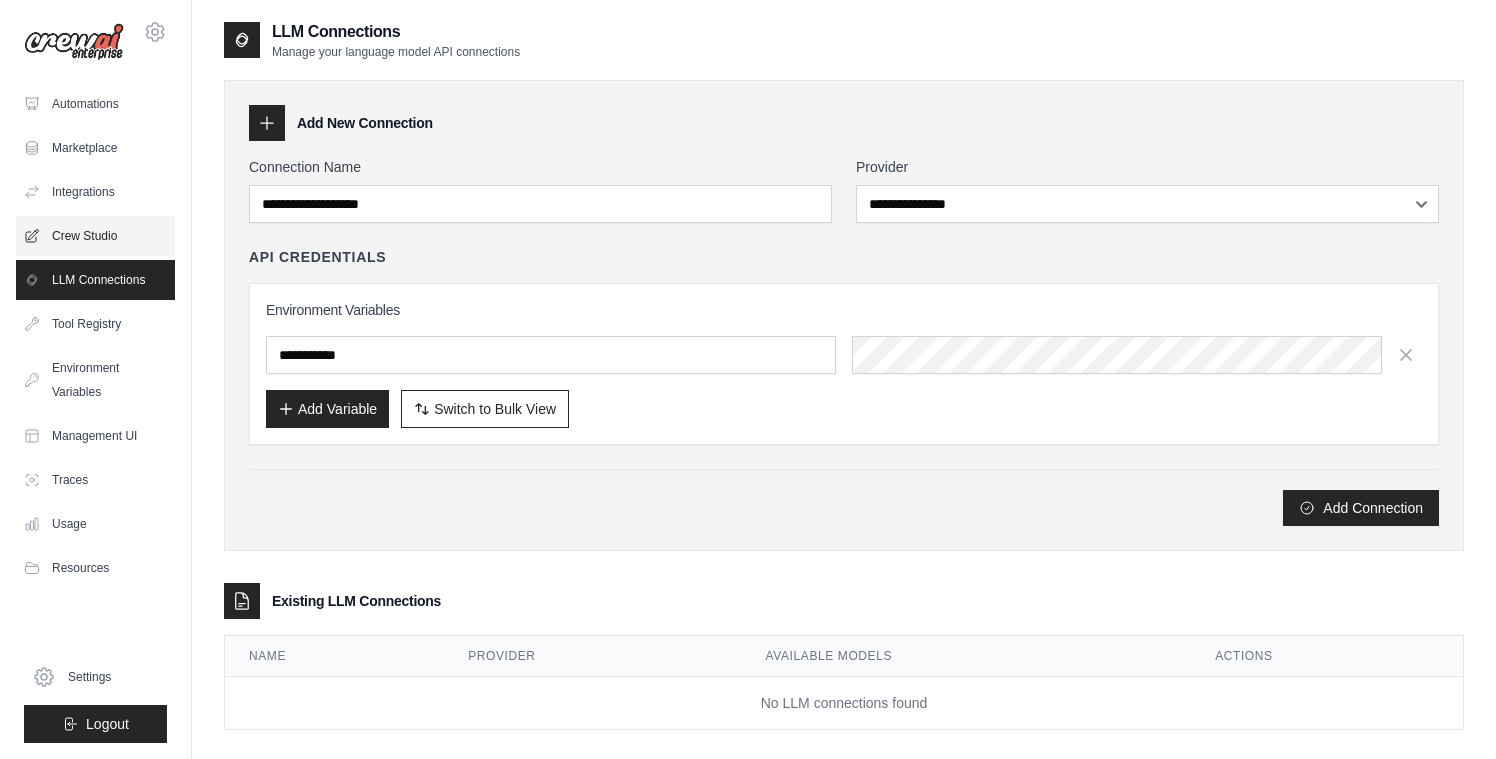 click on "Crew Studio" at bounding box center [95, 236] 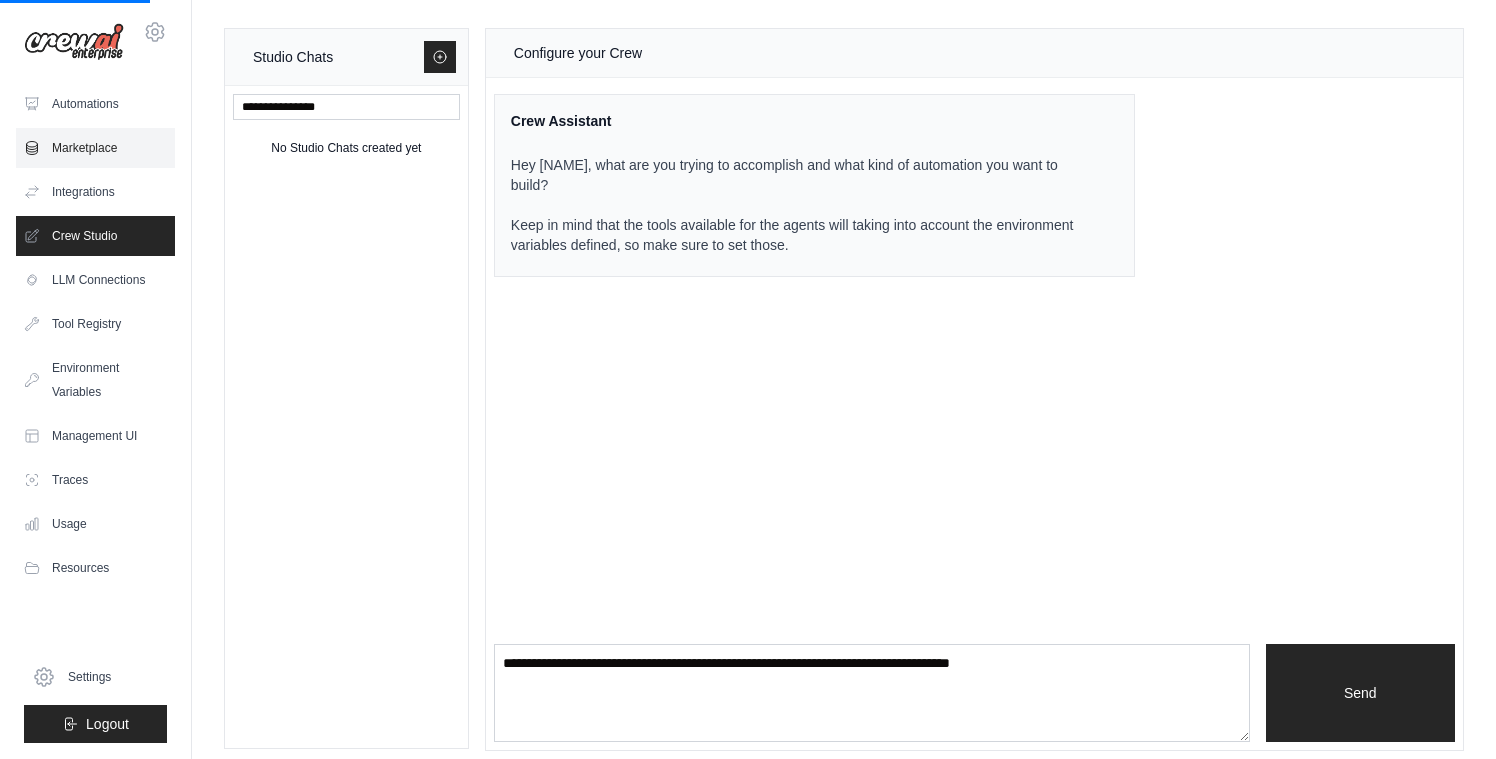 click on "Marketplace" at bounding box center (95, 148) 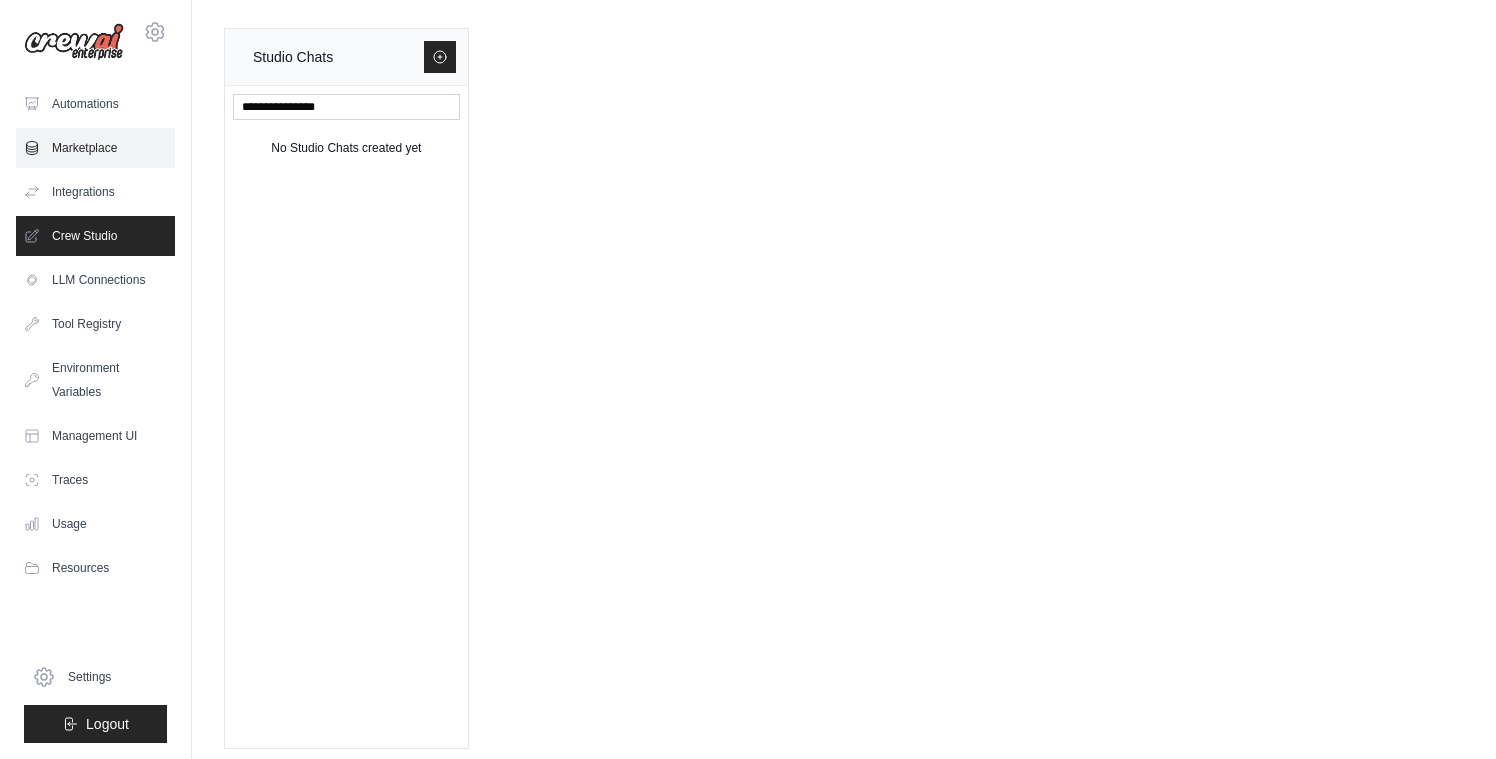 click on "Marketplace" at bounding box center [95, 148] 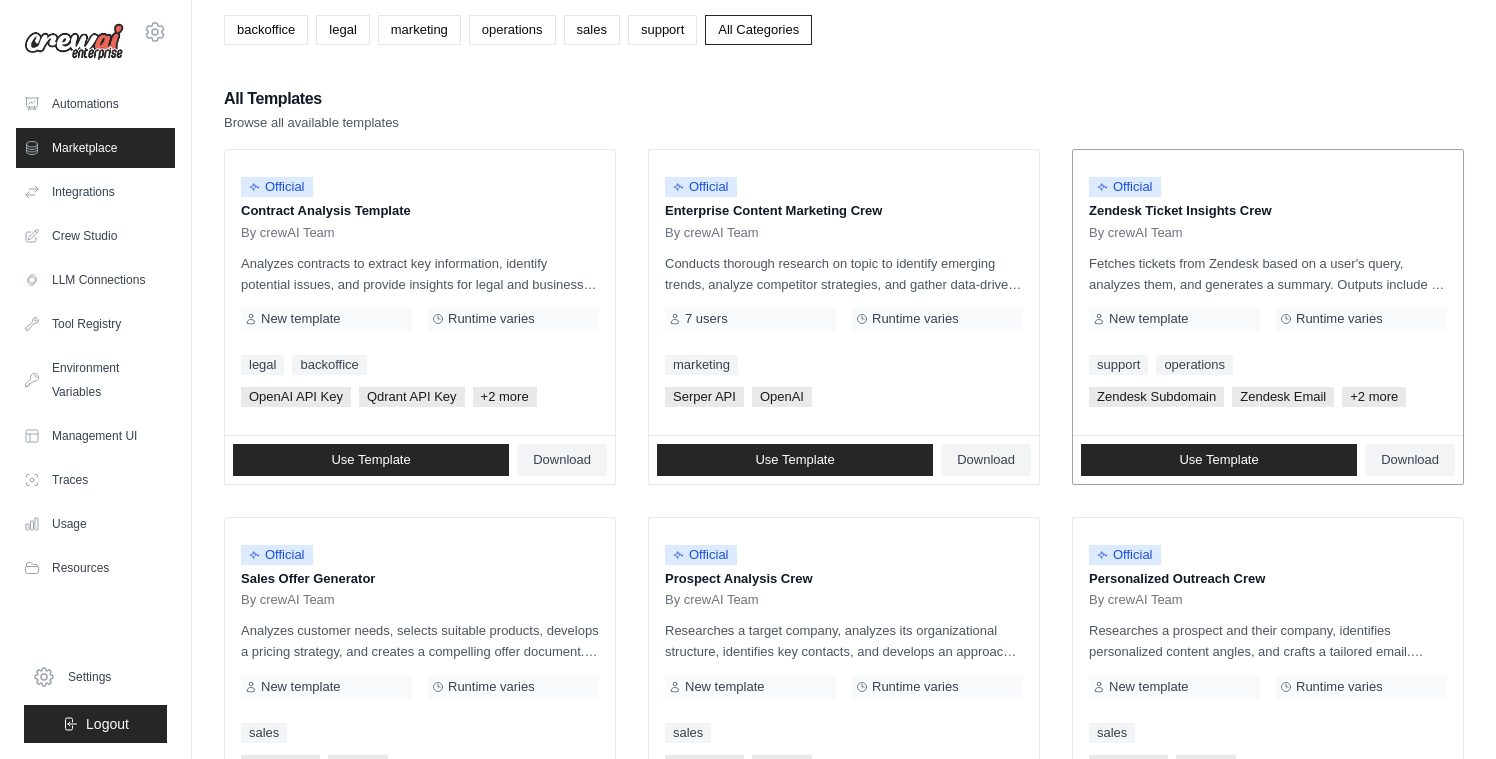 scroll, scrollTop: 7, scrollLeft: 0, axis: vertical 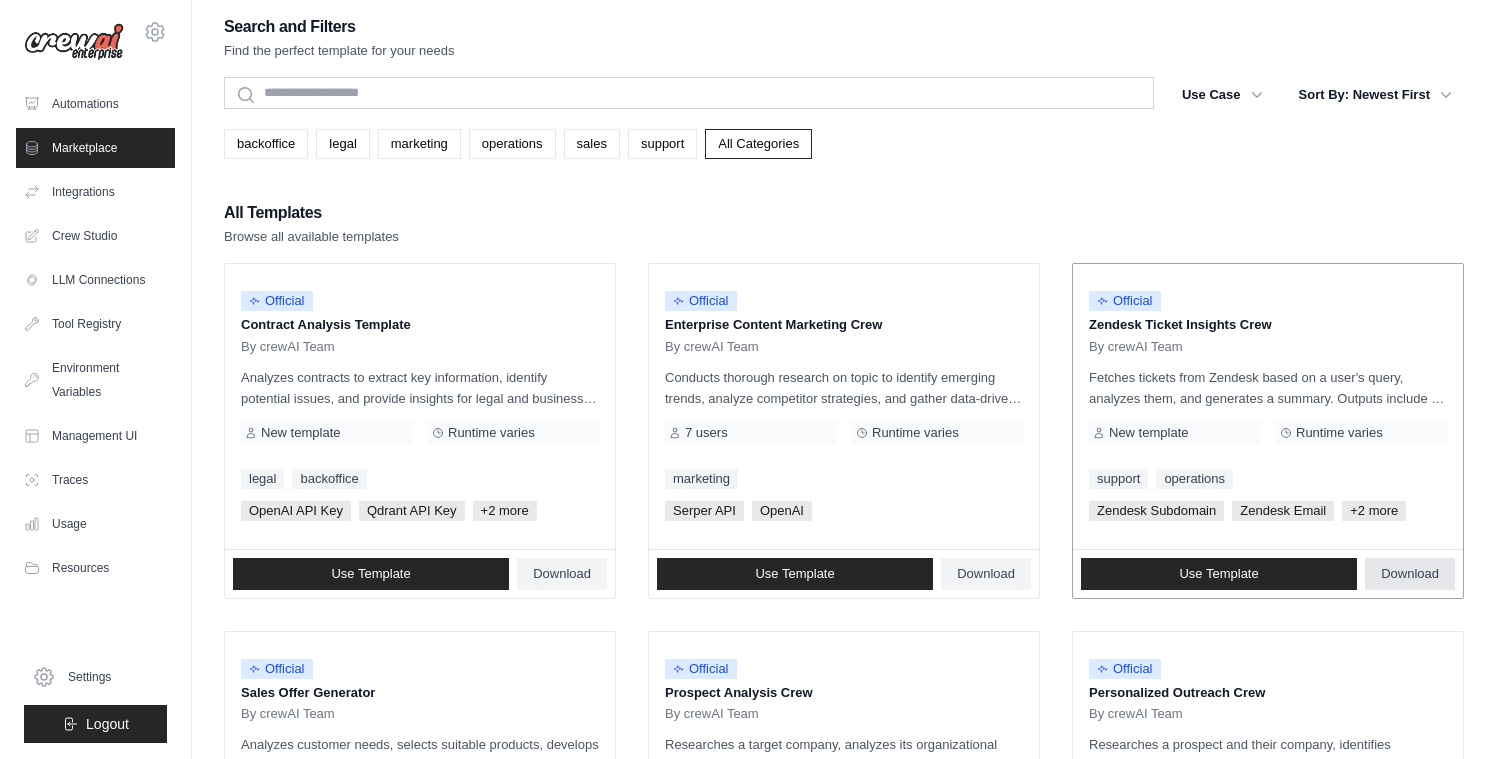 click on "Download" at bounding box center (1410, 574) 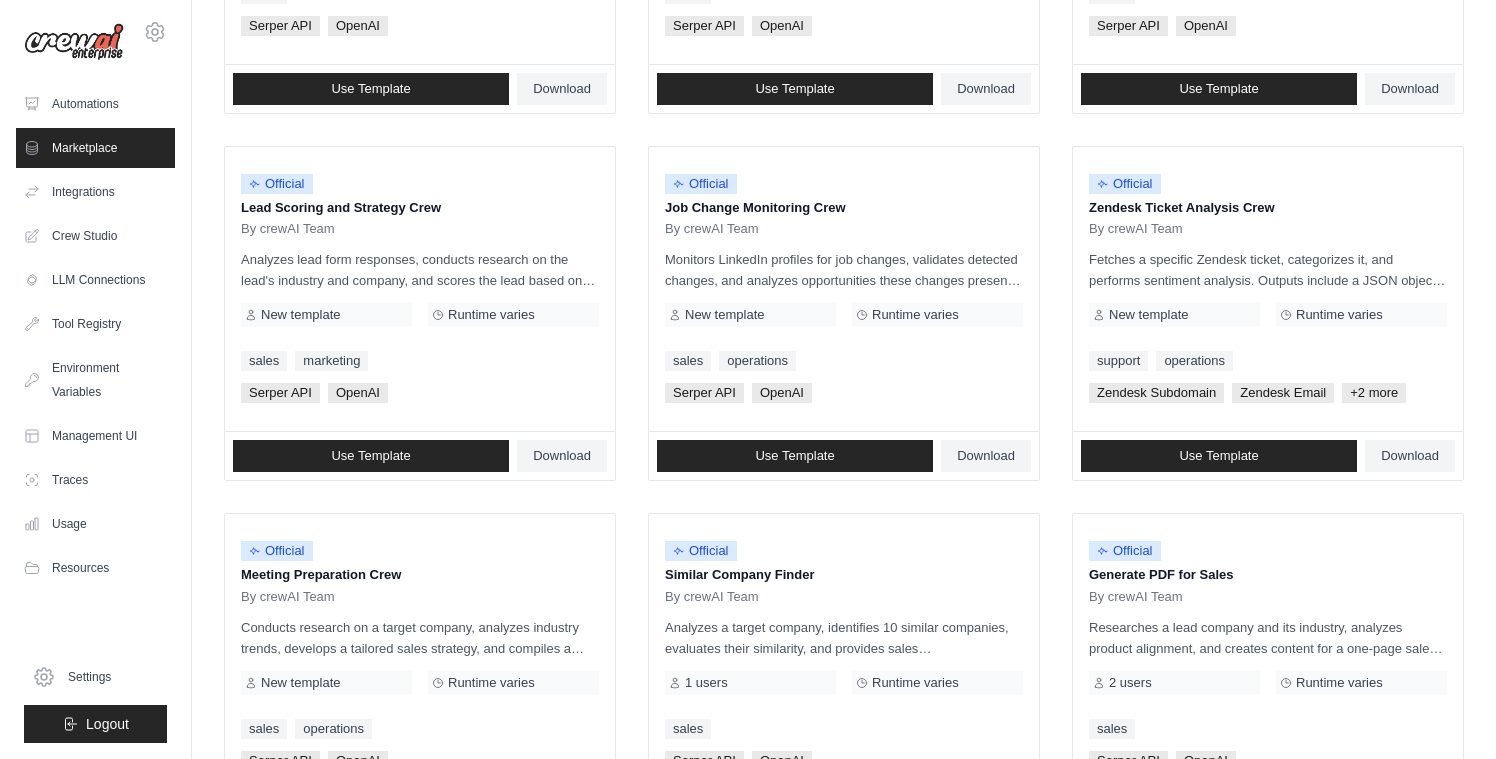 scroll, scrollTop: 1094, scrollLeft: 0, axis: vertical 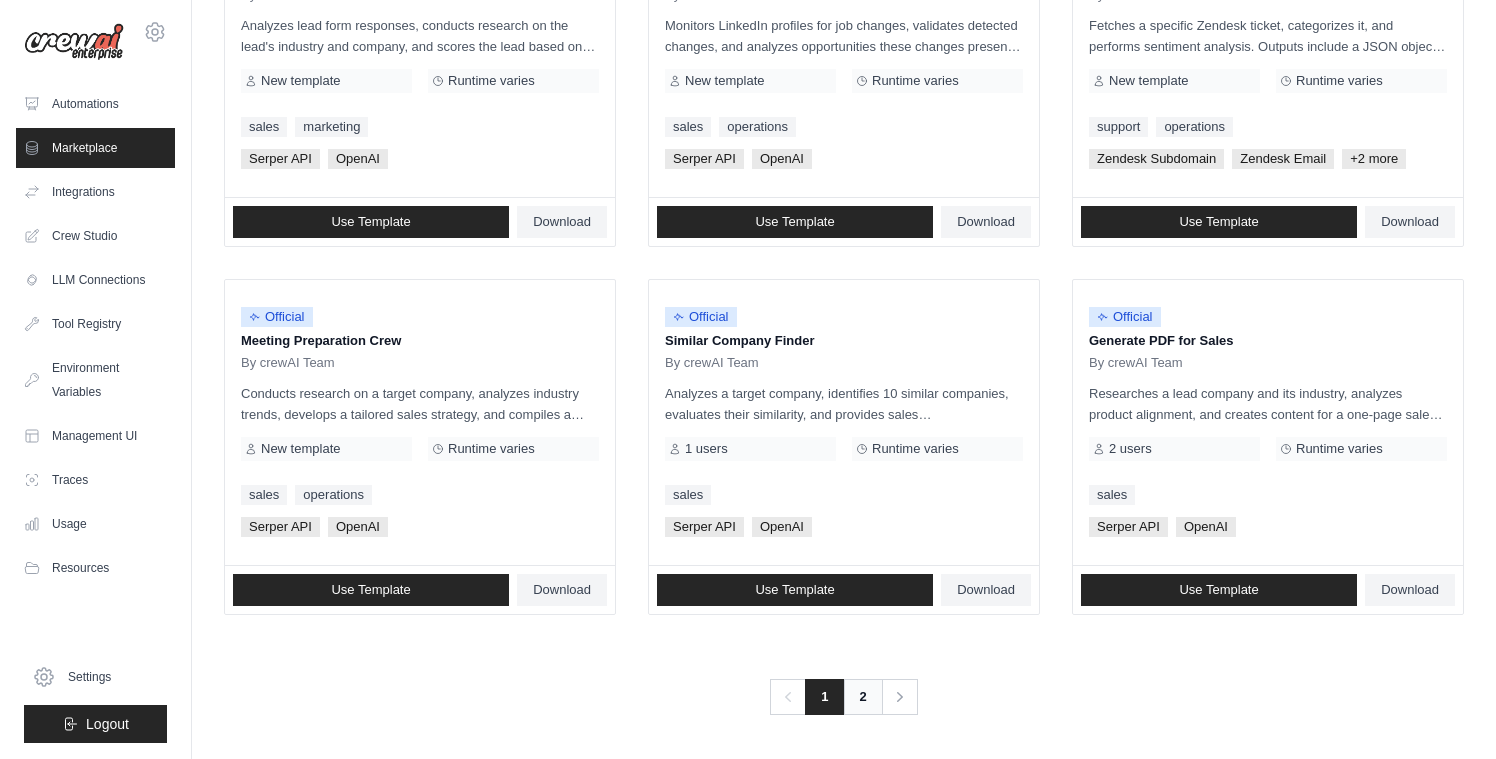 click on "2" at bounding box center [863, 697] 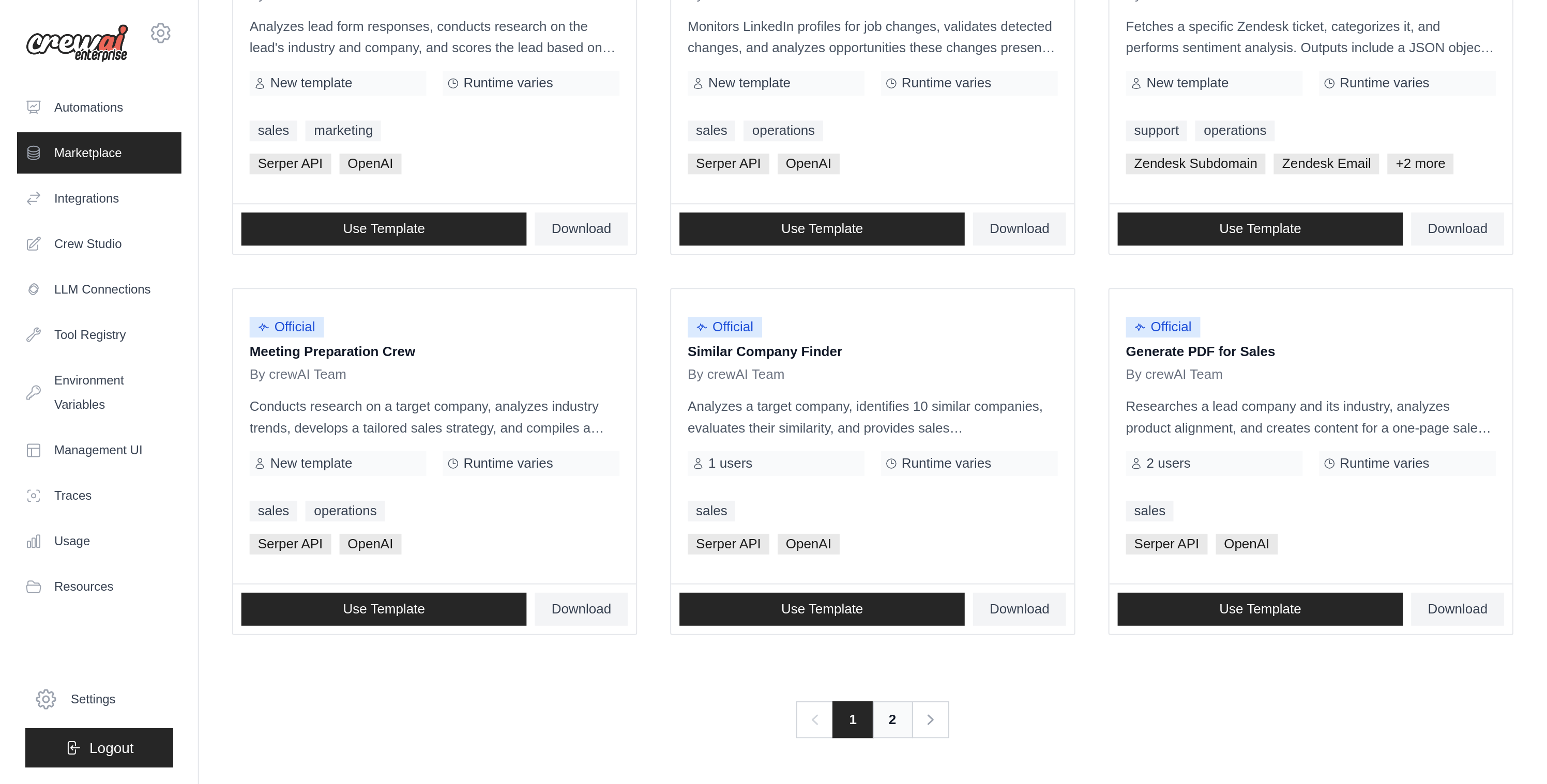 scroll, scrollTop: 0, scrollLeft: 0, axis: both 